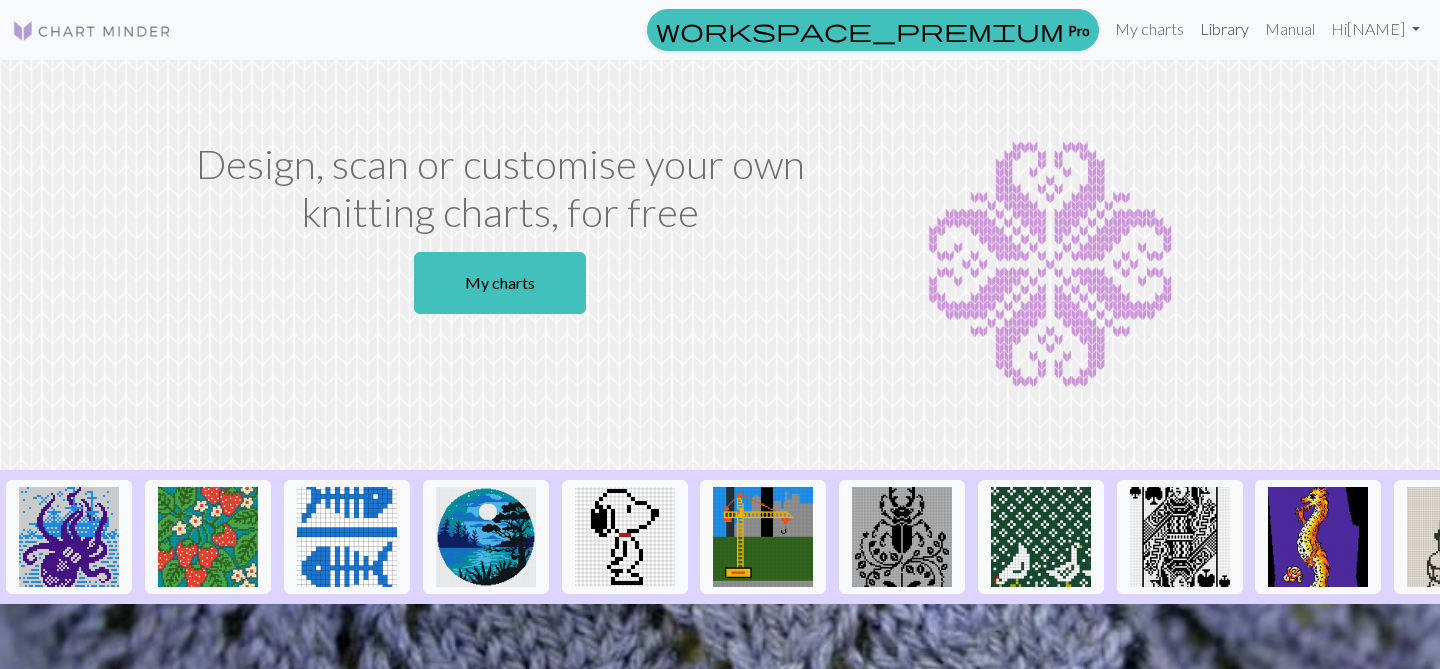scroll, scrollTop: 0, scrollLeft: 0, axis: both 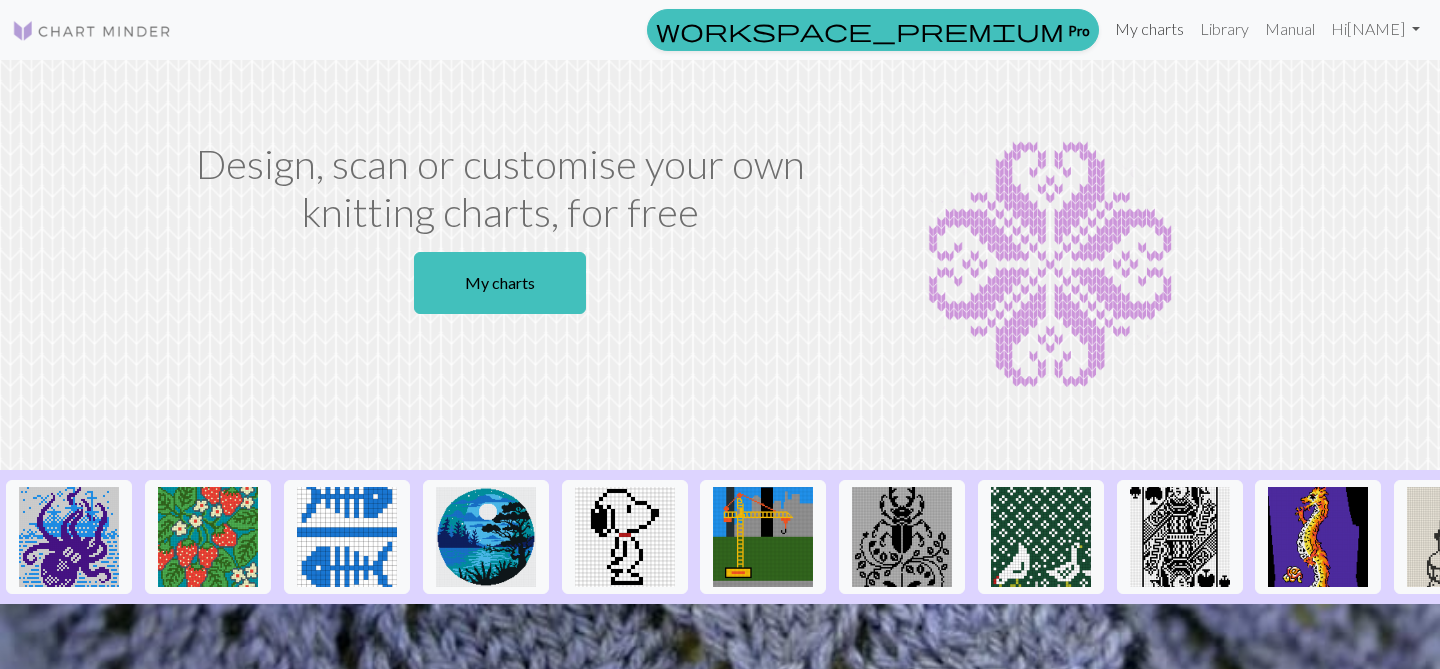 click on "My charts" at bounding box center [1149, 29] 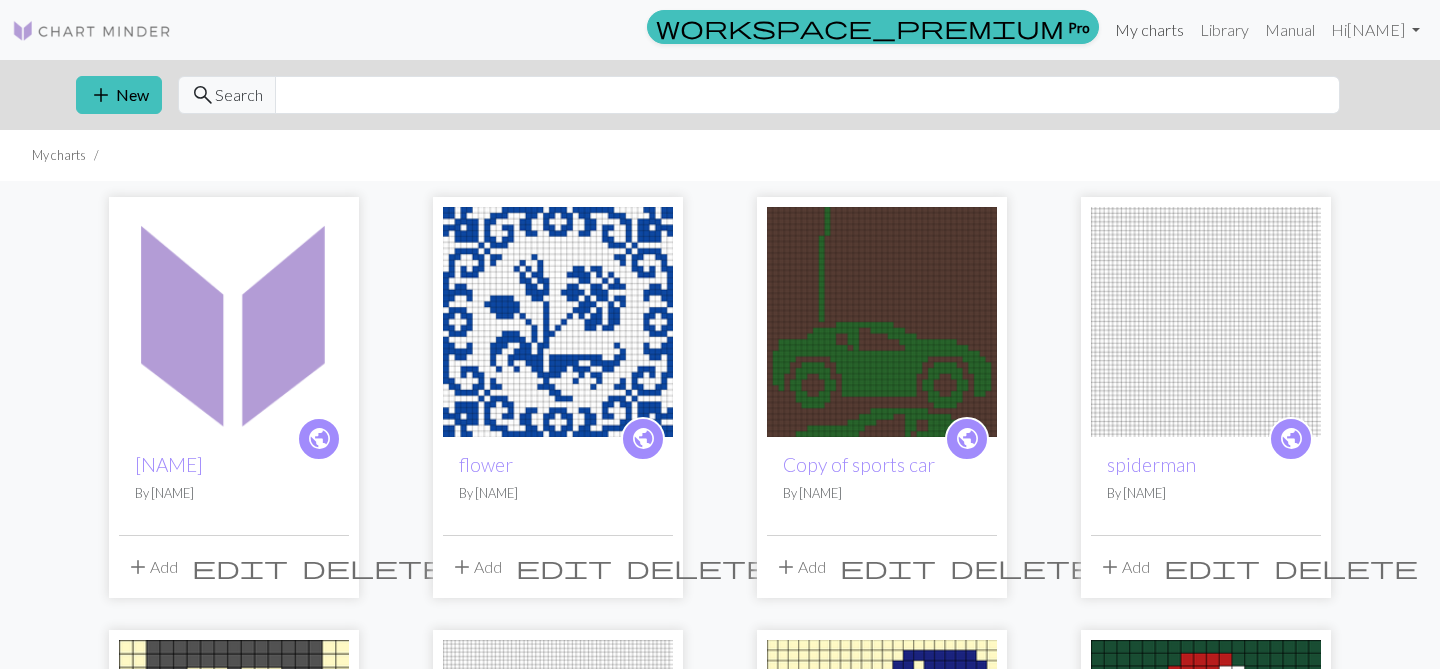 scroll, scrollTop: 1, scrollLeft: 0, axis: vertical 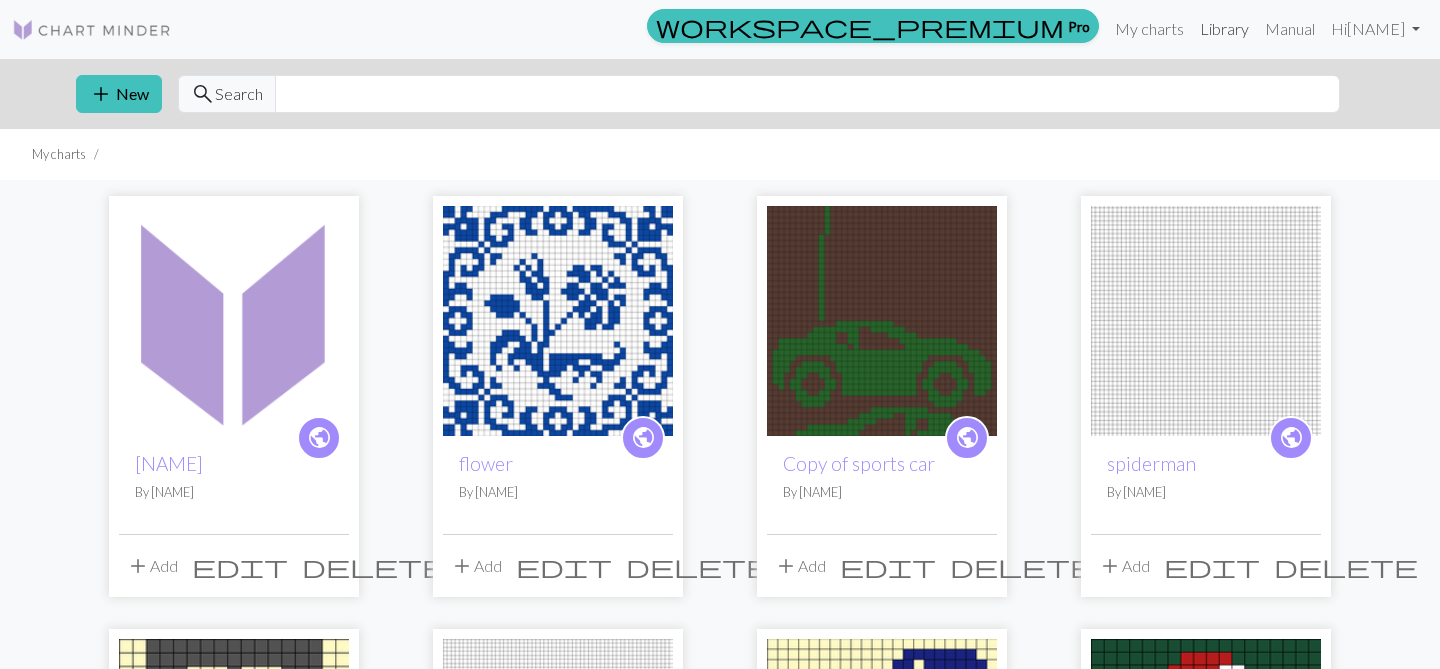 click on "Library" at bounding box center (1224, 29) 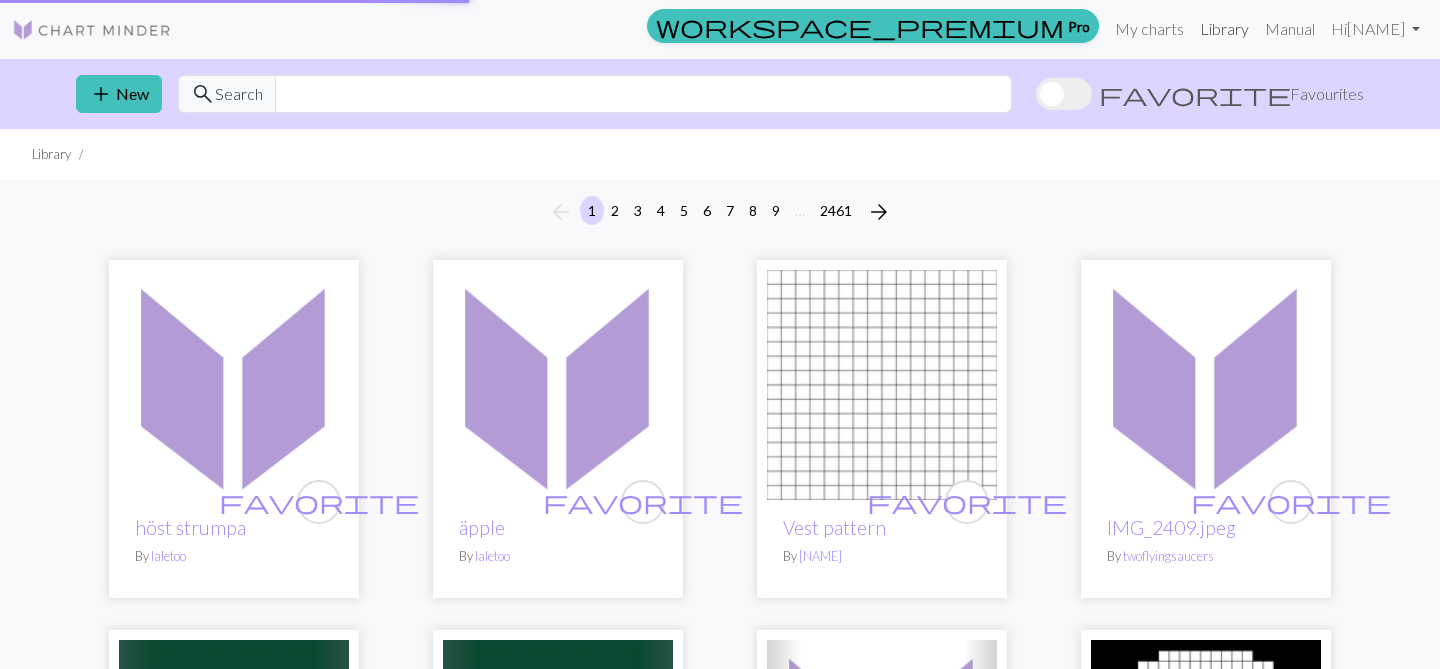 scroll, scrollTop: 0, scrollLeft: 0, axis: both 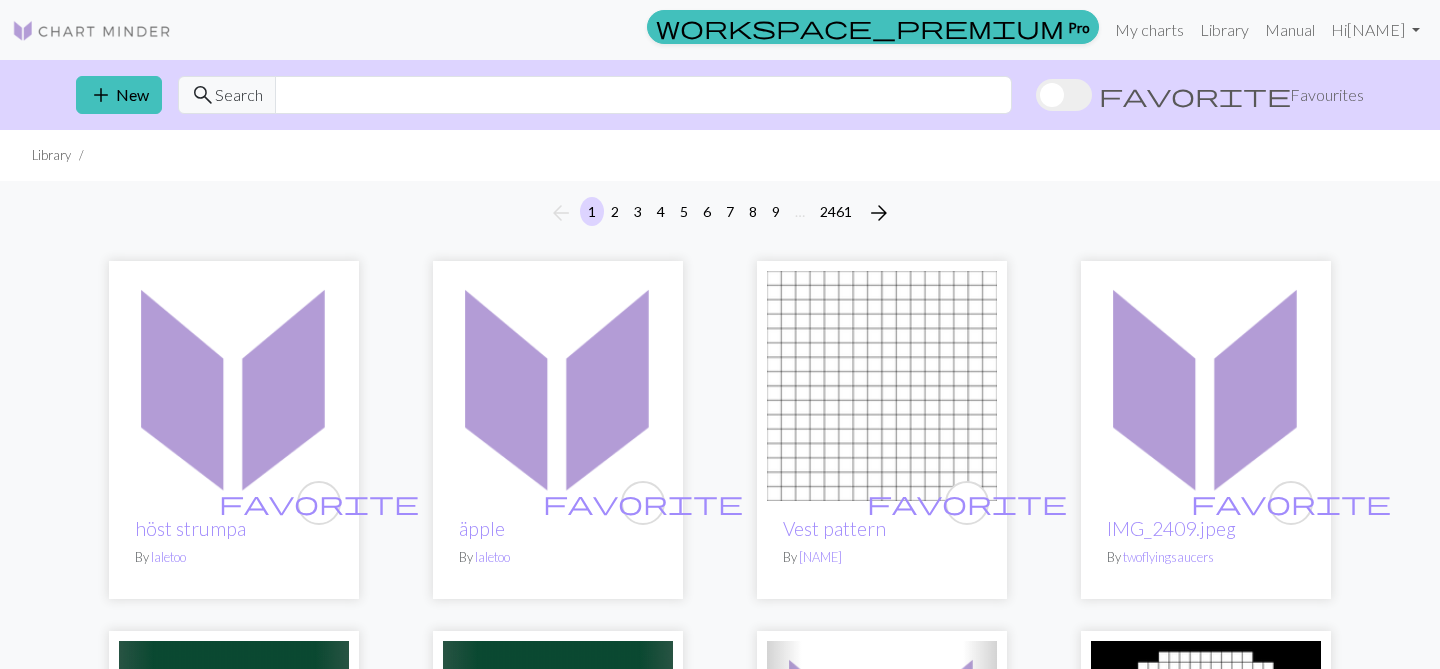 click at bounding box center [1064, 95] 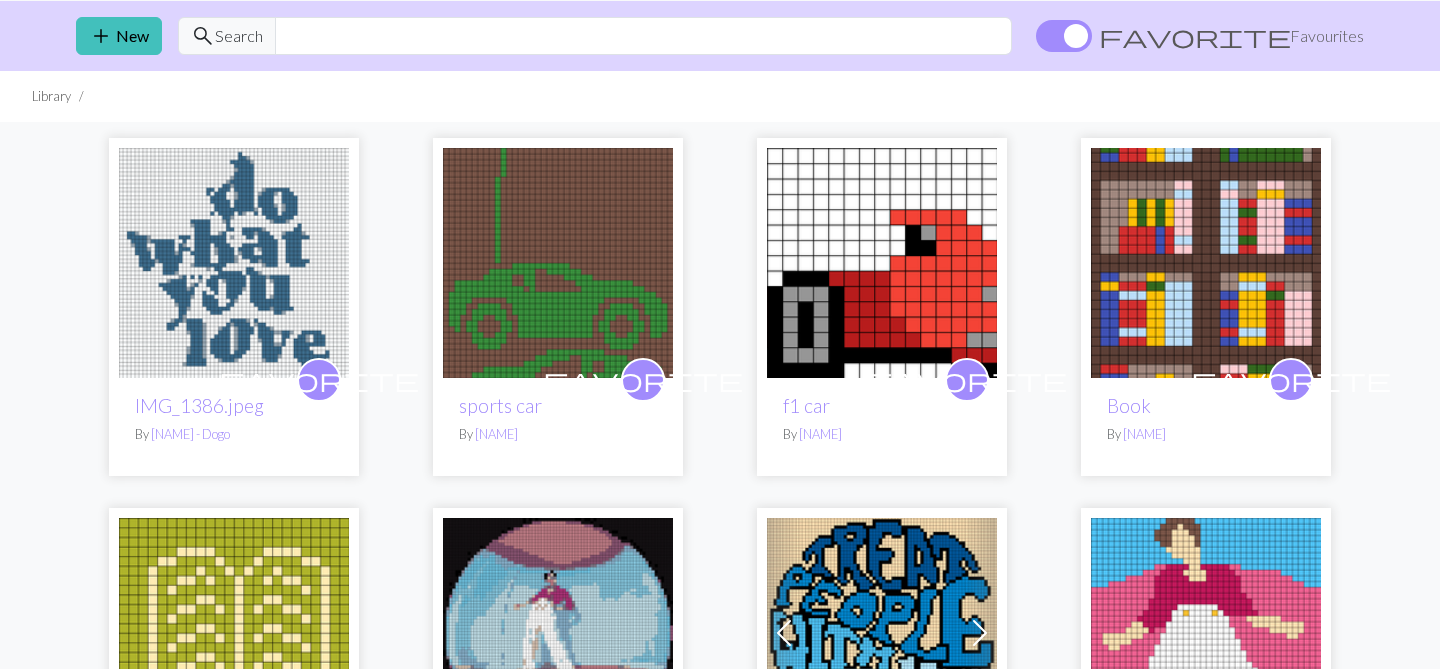 scroll, scrollTop: 0, scrollLeft: 0, axis: both 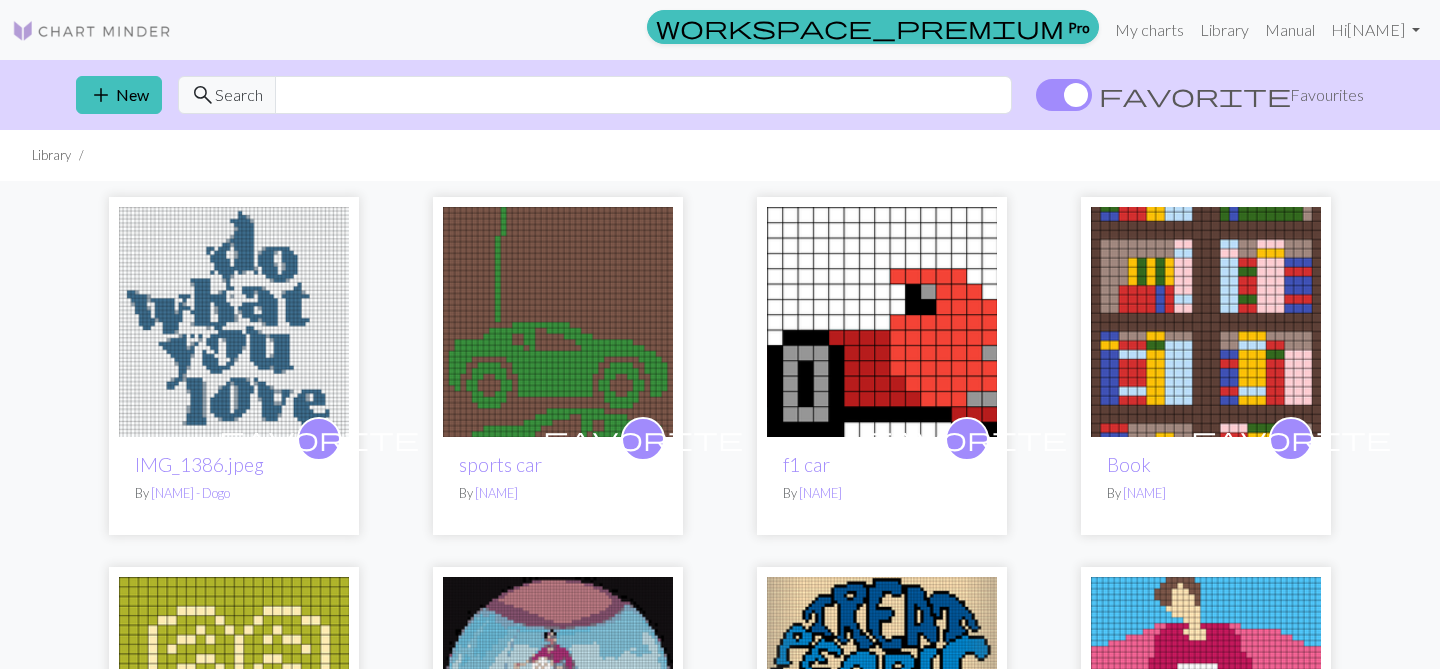 click at bounding box center [1064, 95] 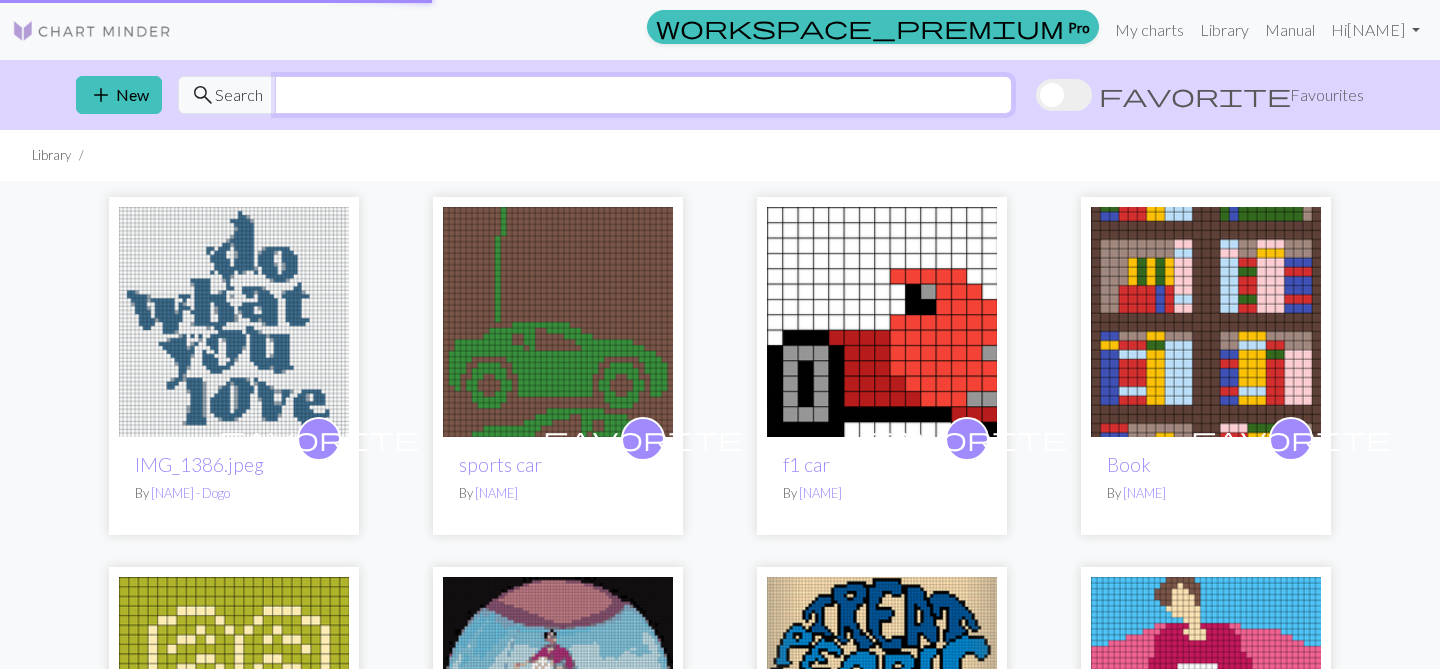 click at bounding box center (643, 95) 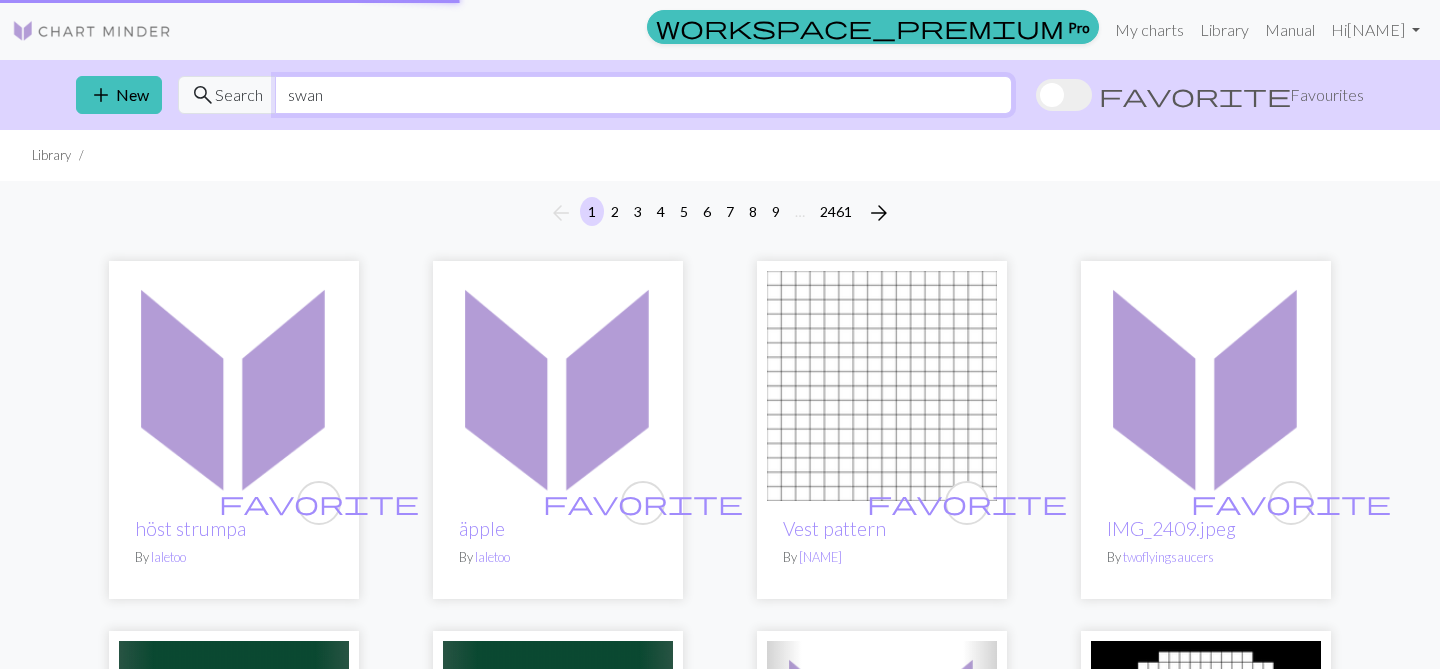type on "swan" 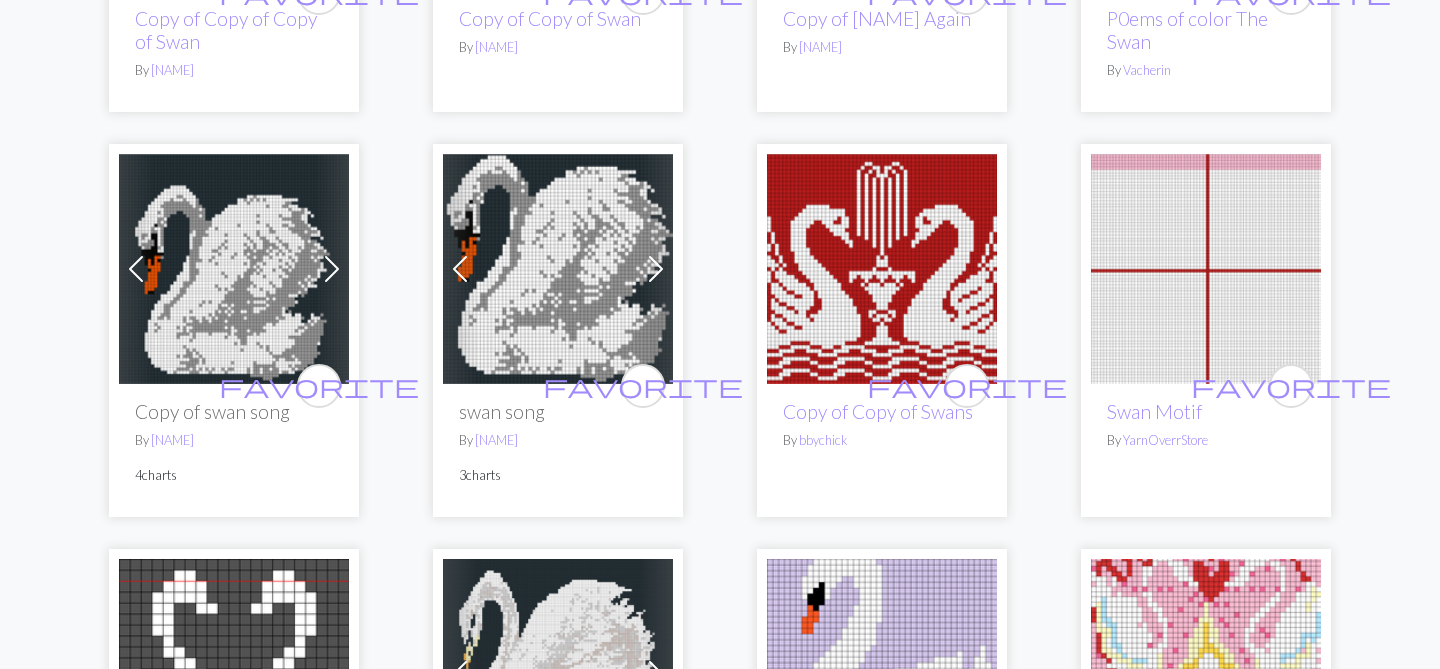 scroll, scrollTop: 1318, scrollLeft: 0, axis: vertical 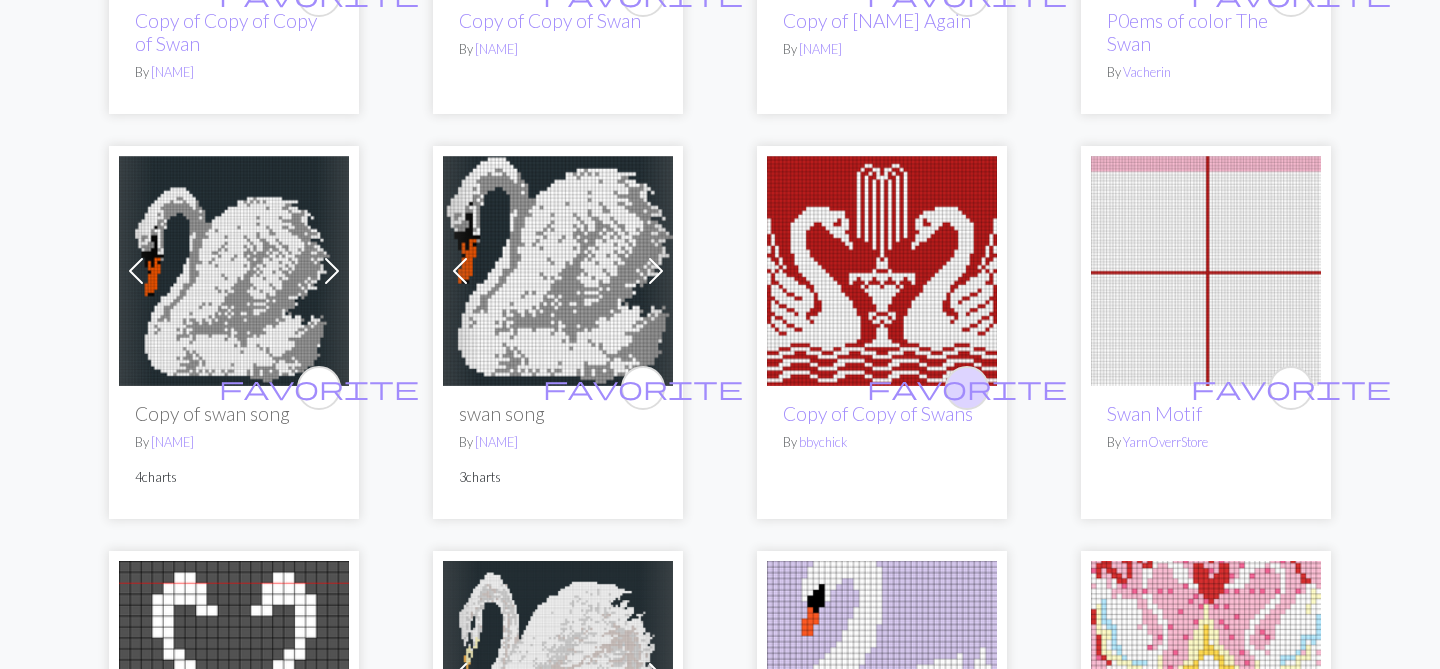 click on "favorite" at bounding box center (967, 387) 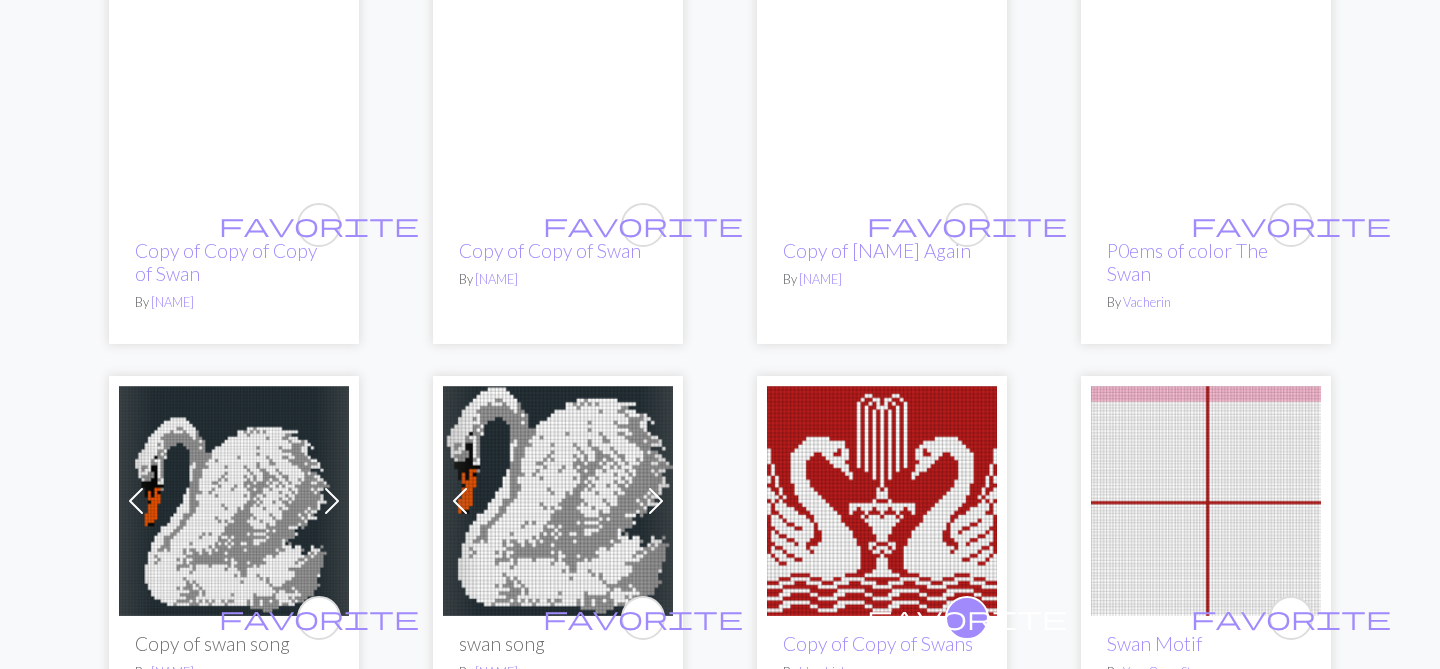 scroll, scrollTop: 1072, scrollLeft: 0, axis: vertical 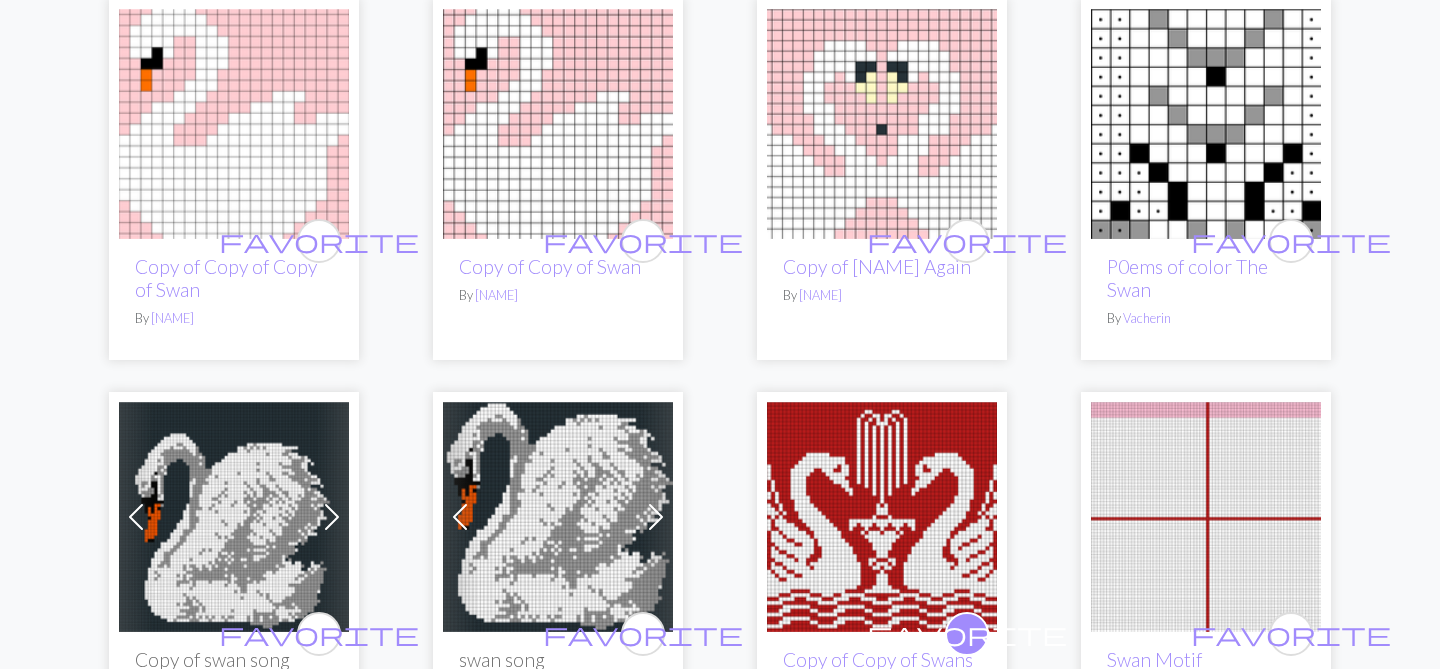click at bounding box center (882, 517) 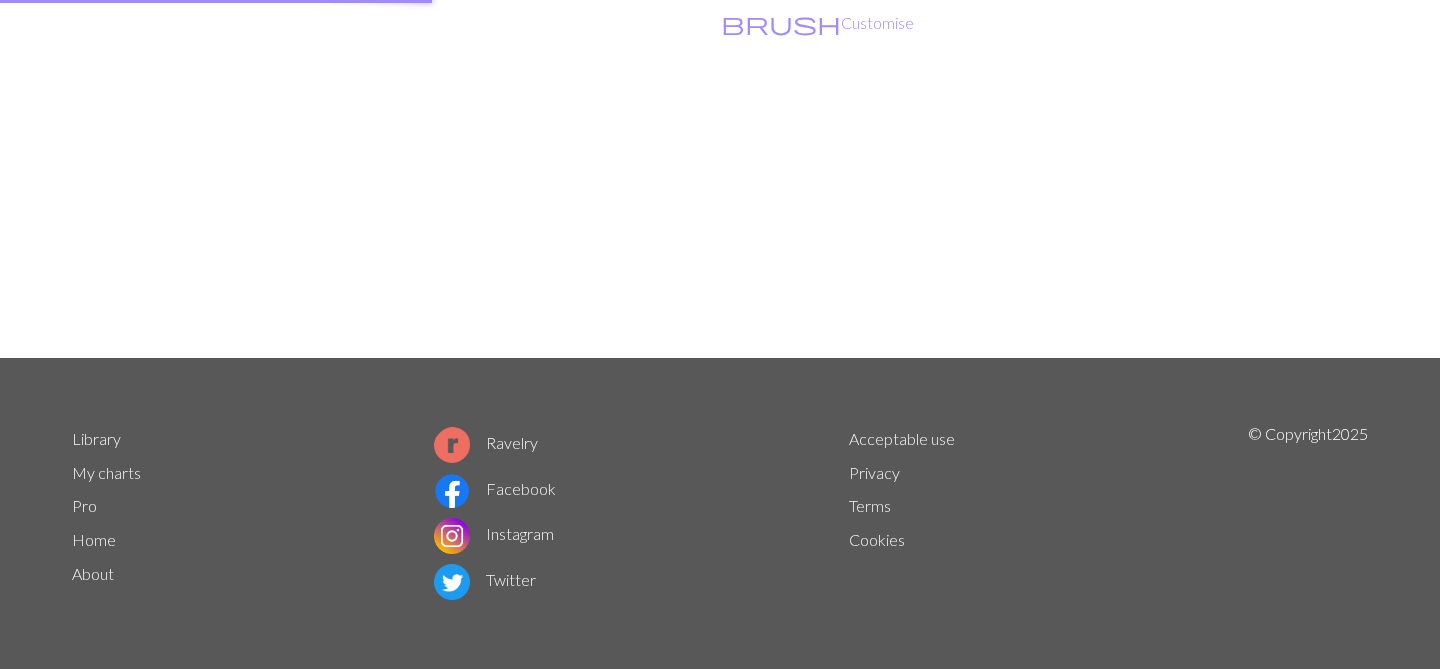 scroll, scrollTop: 0, scrollLeft: 0, axis: both 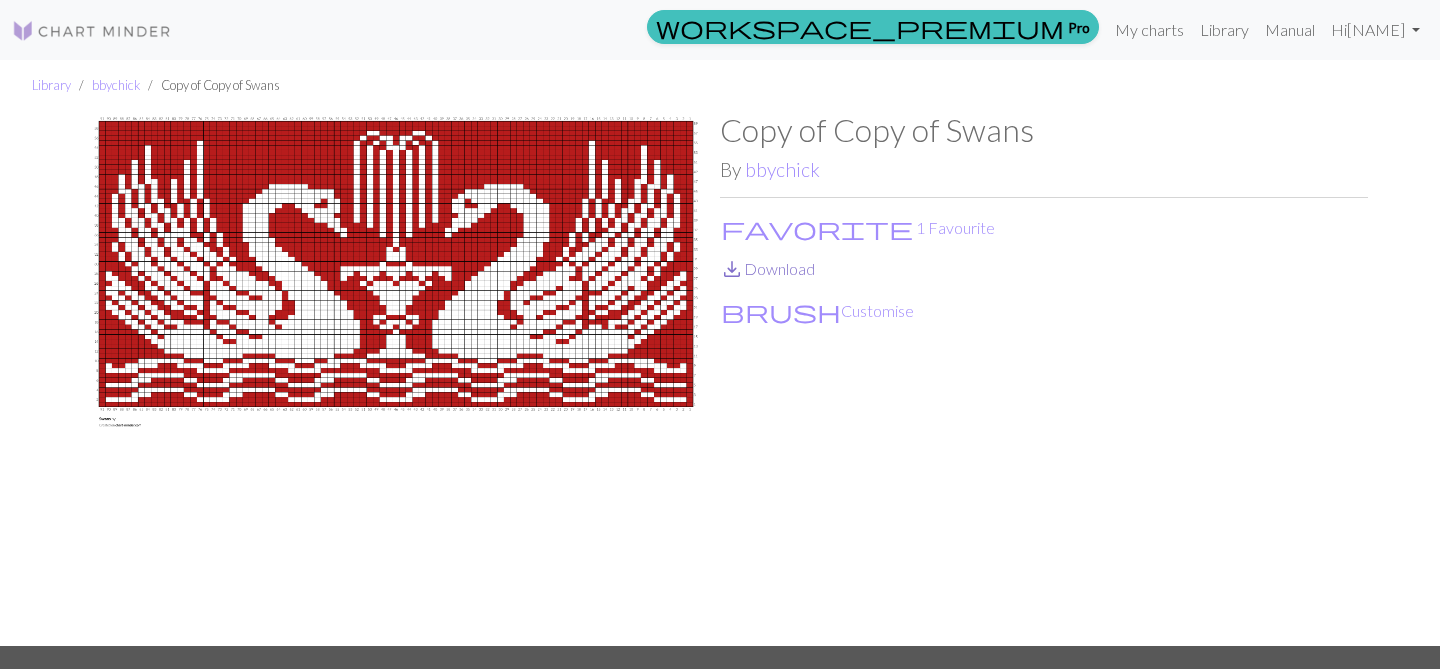 click on "save_alt  Download" at bounding box center [767, 268] 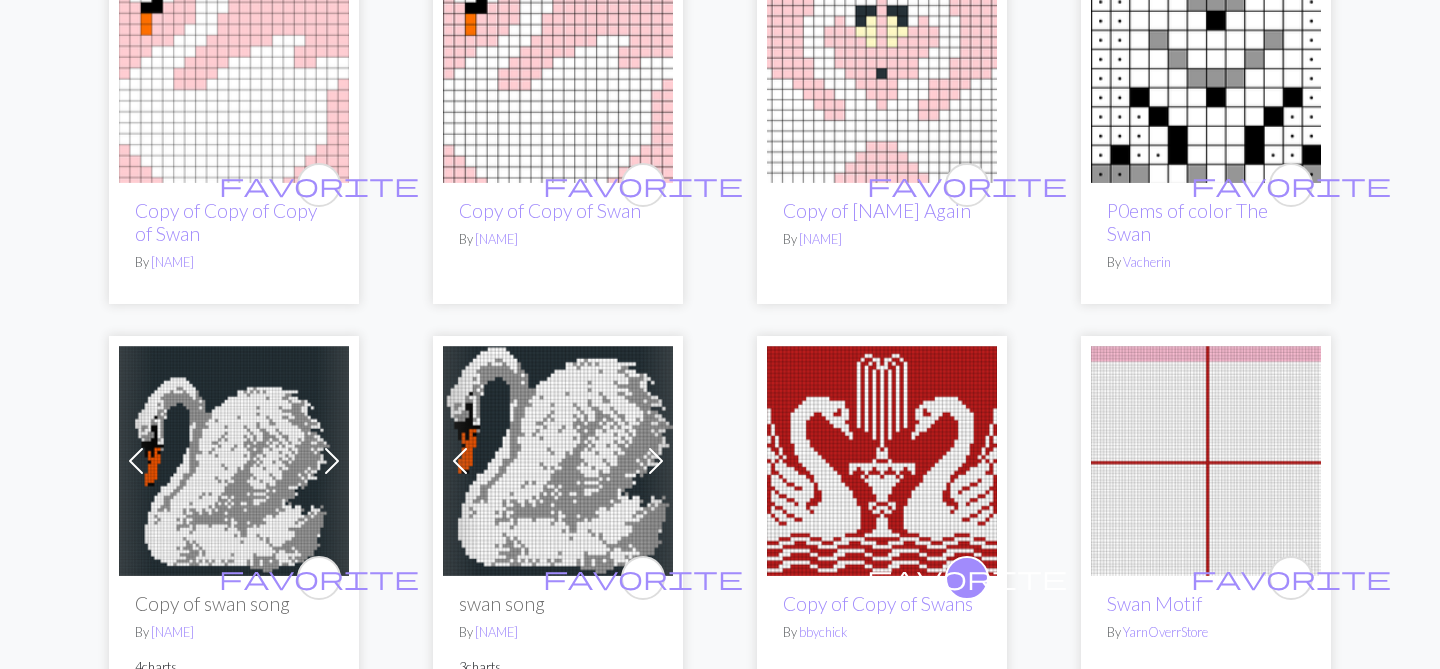 scroll, scrollTop: 1315, scrollLeft: 0, axis: vertical 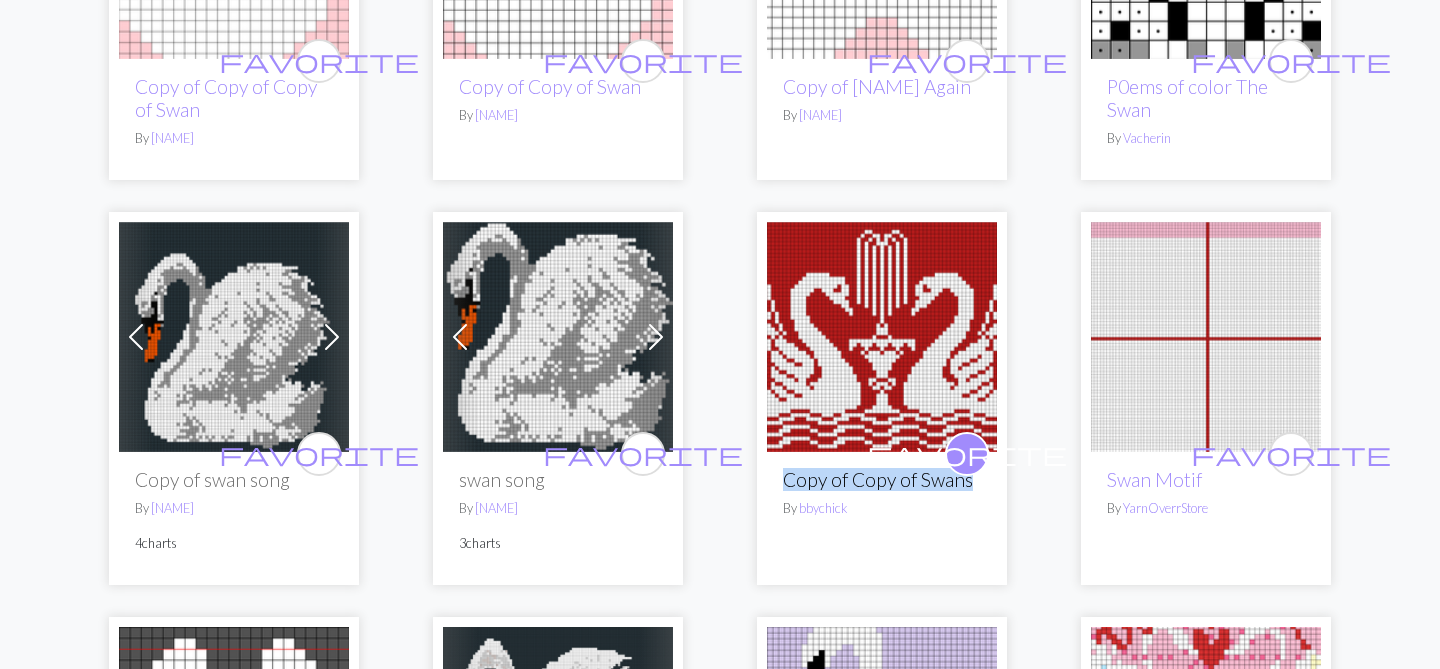 click on "Copy of Copy of Swans" at bounding box center (878, 479) 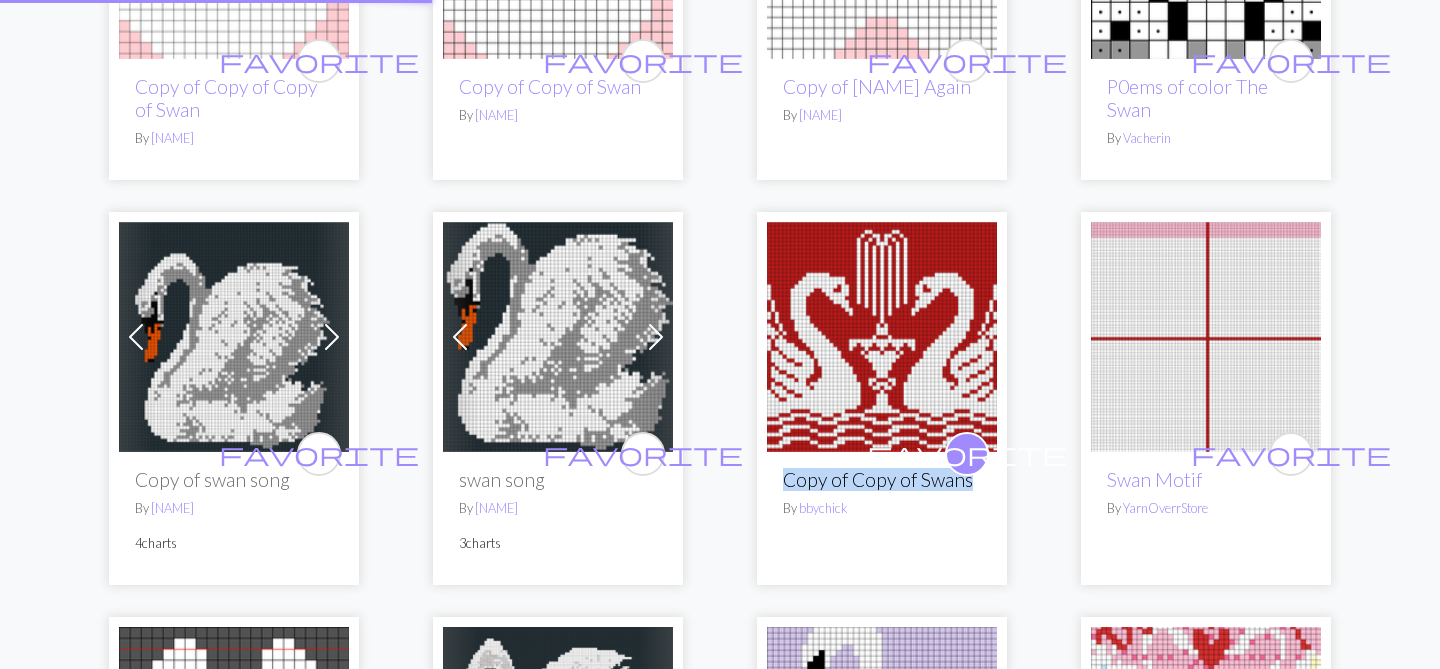 scroll, scrollTop: 0, scrollLeft: 0, axis: both 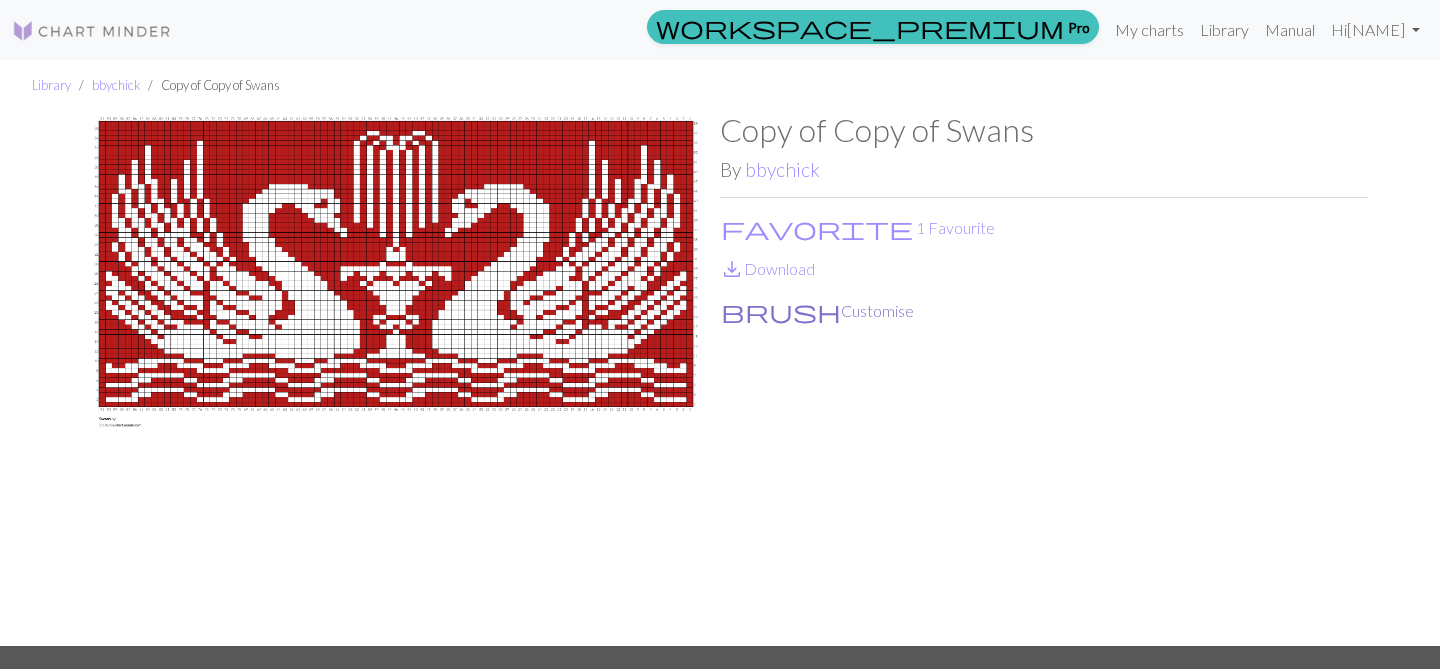 click on "brush Customise" at bounding box center [817, 311] 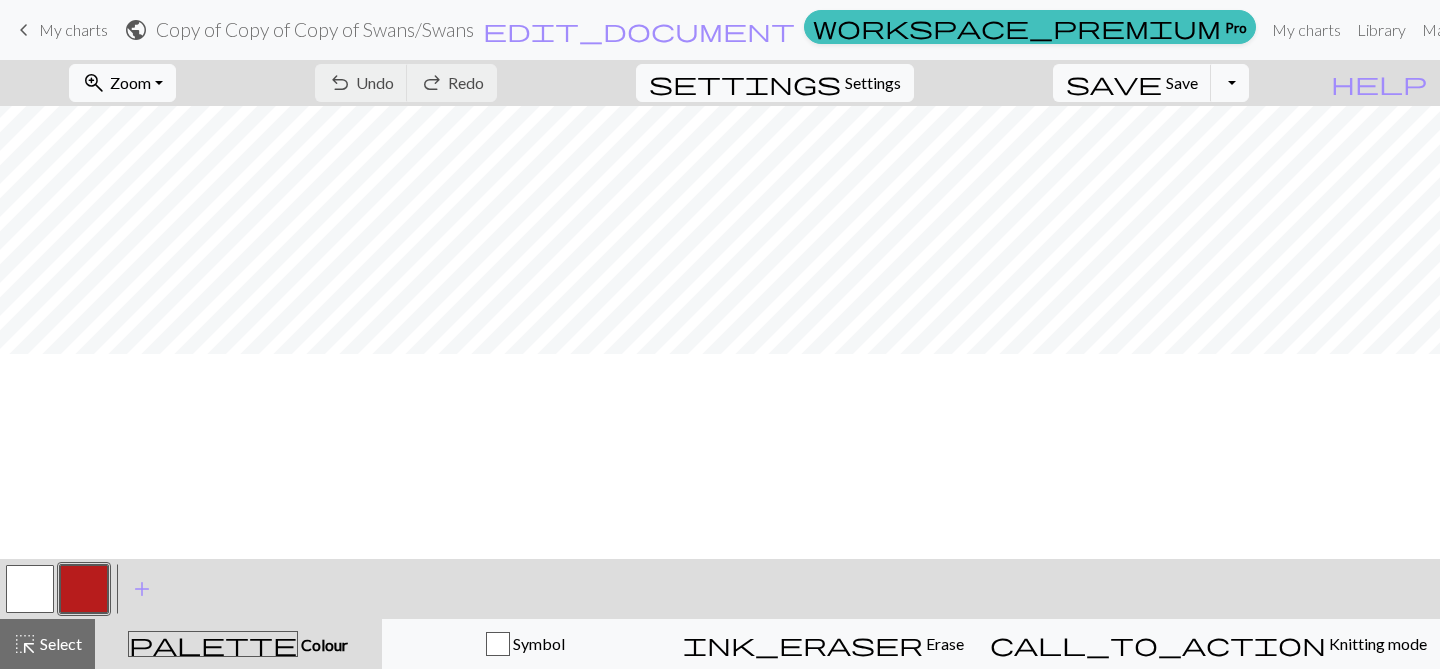 scroll, scrollTop: 0, scrollLeft: 0, axis: both 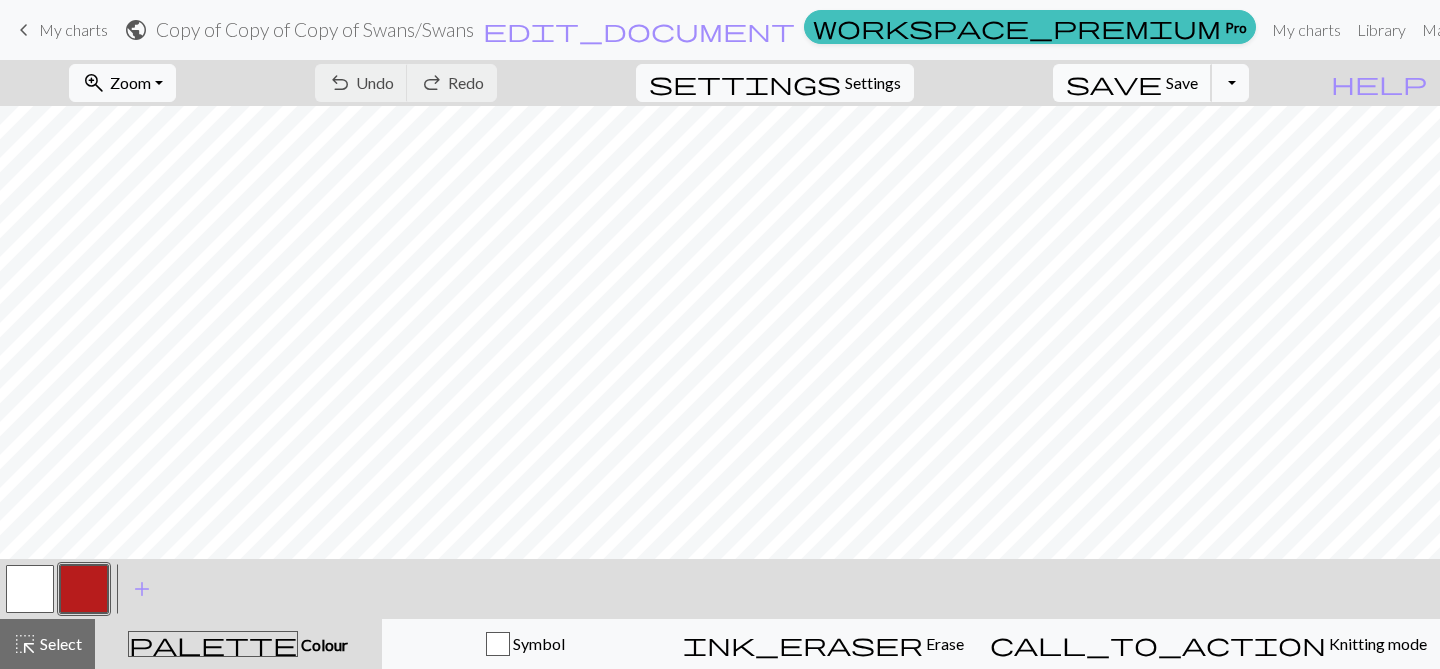 click on "save" at bounding box center [1114, 83] 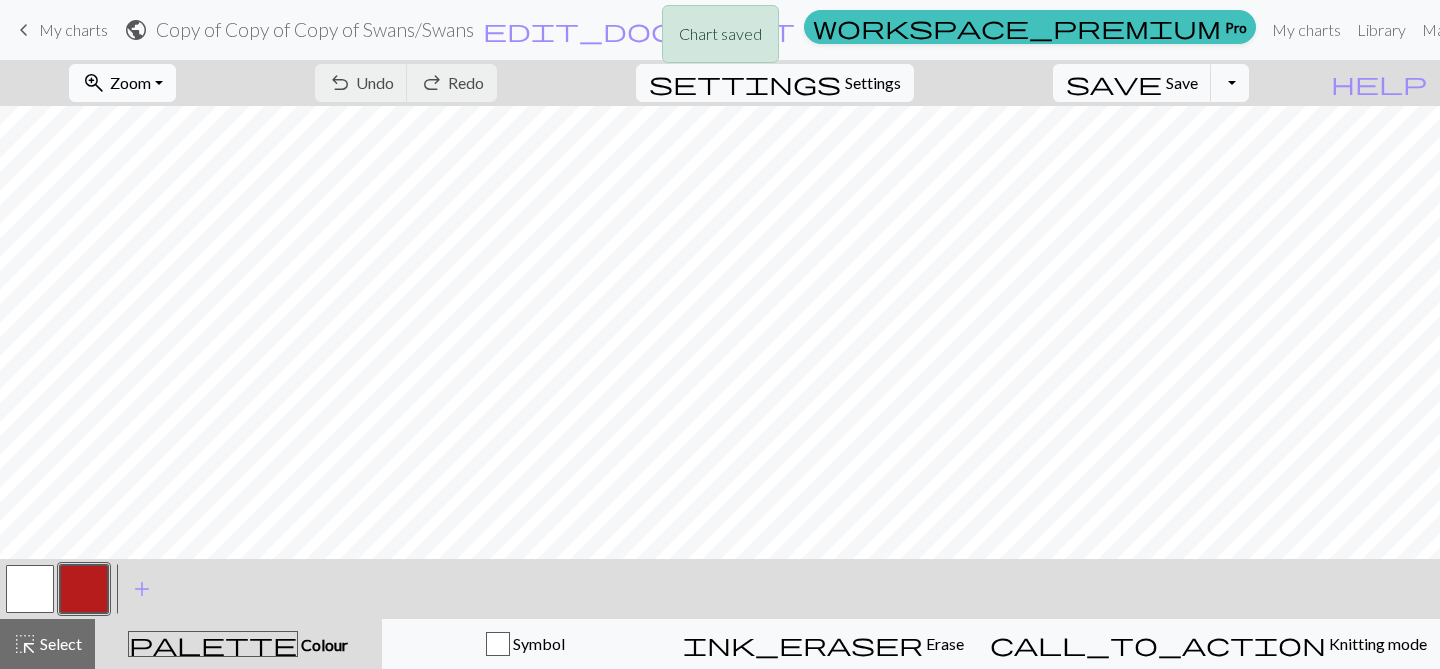 click on "Zoom" at bounding box center [130, 82] 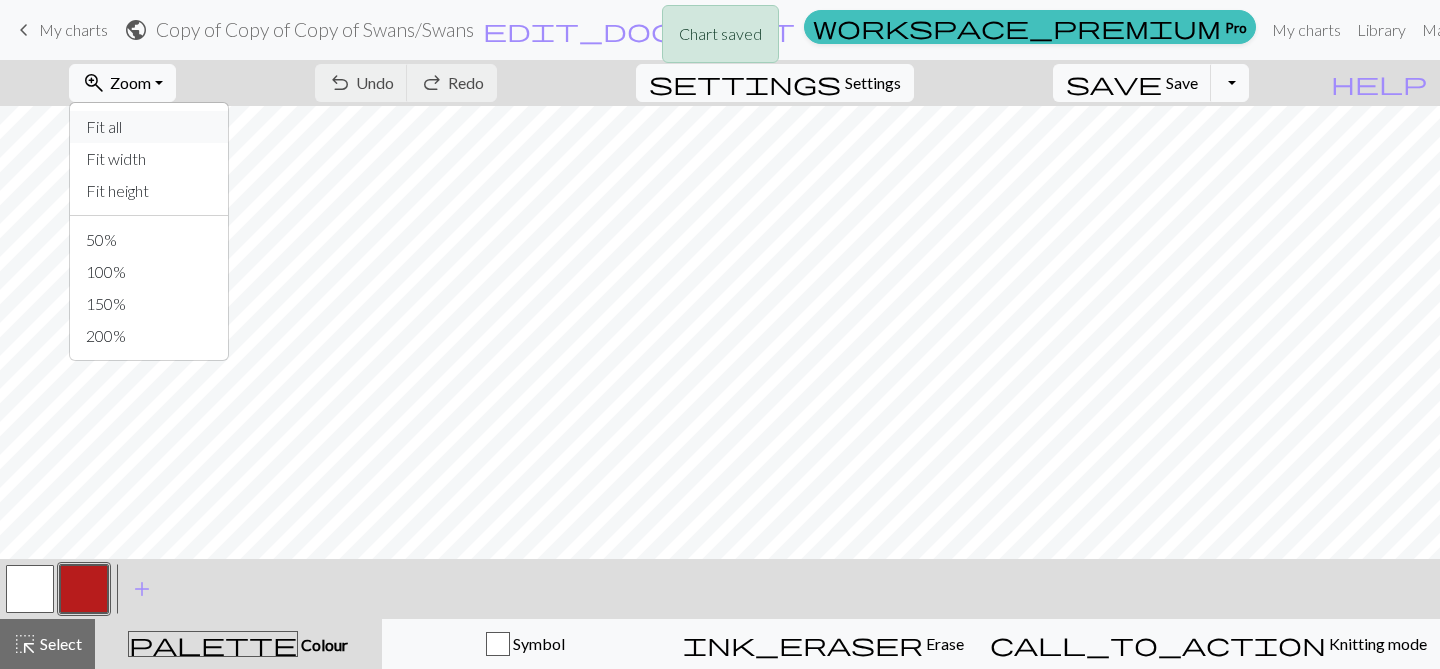 click on "Fit all" at bounding box center (149, 127) 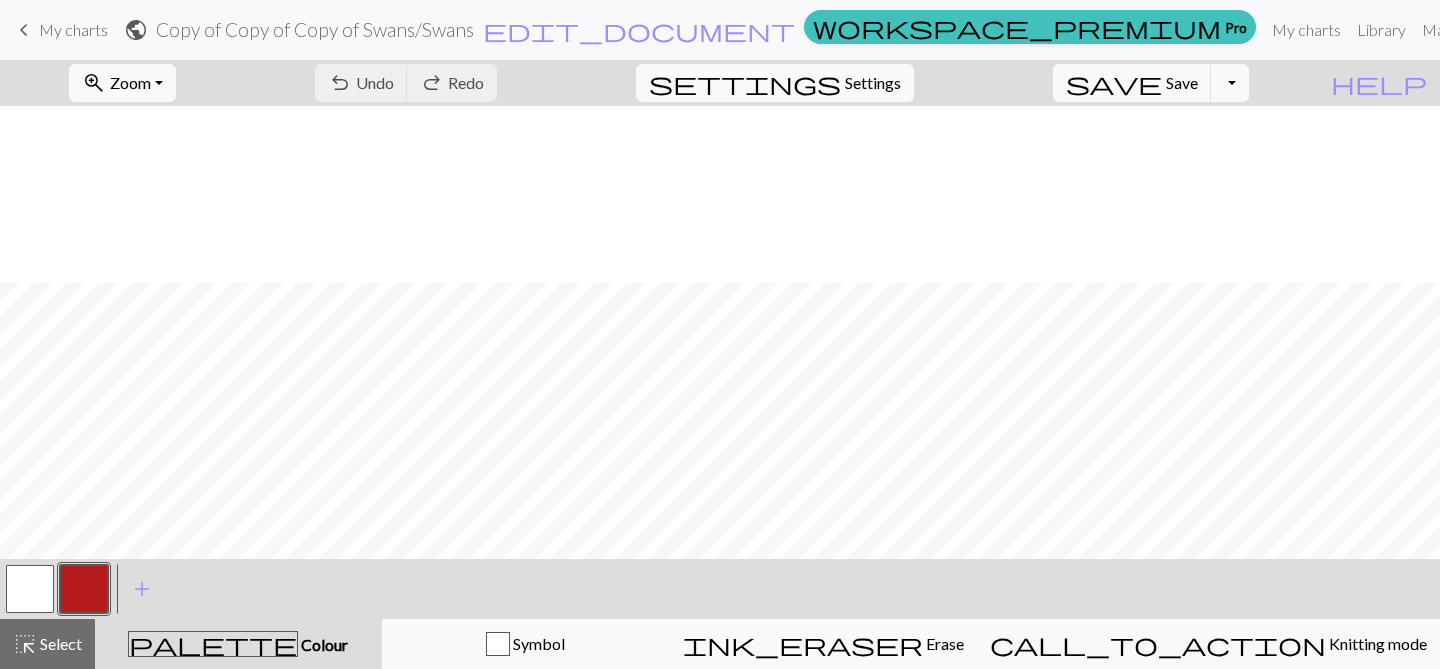 scroll, scrollTop: 190, scrollLeft: 0, axis: vertical 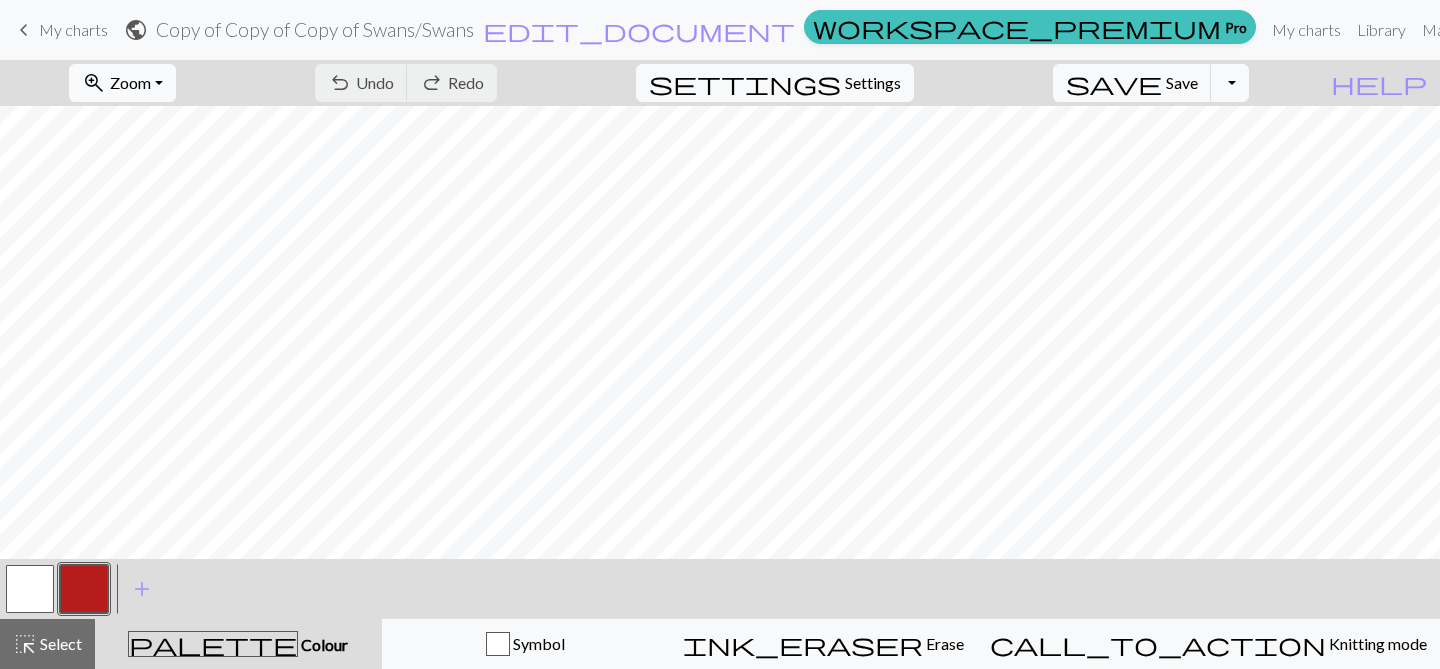 click on "Zoom" at bounding box center [130, 82] 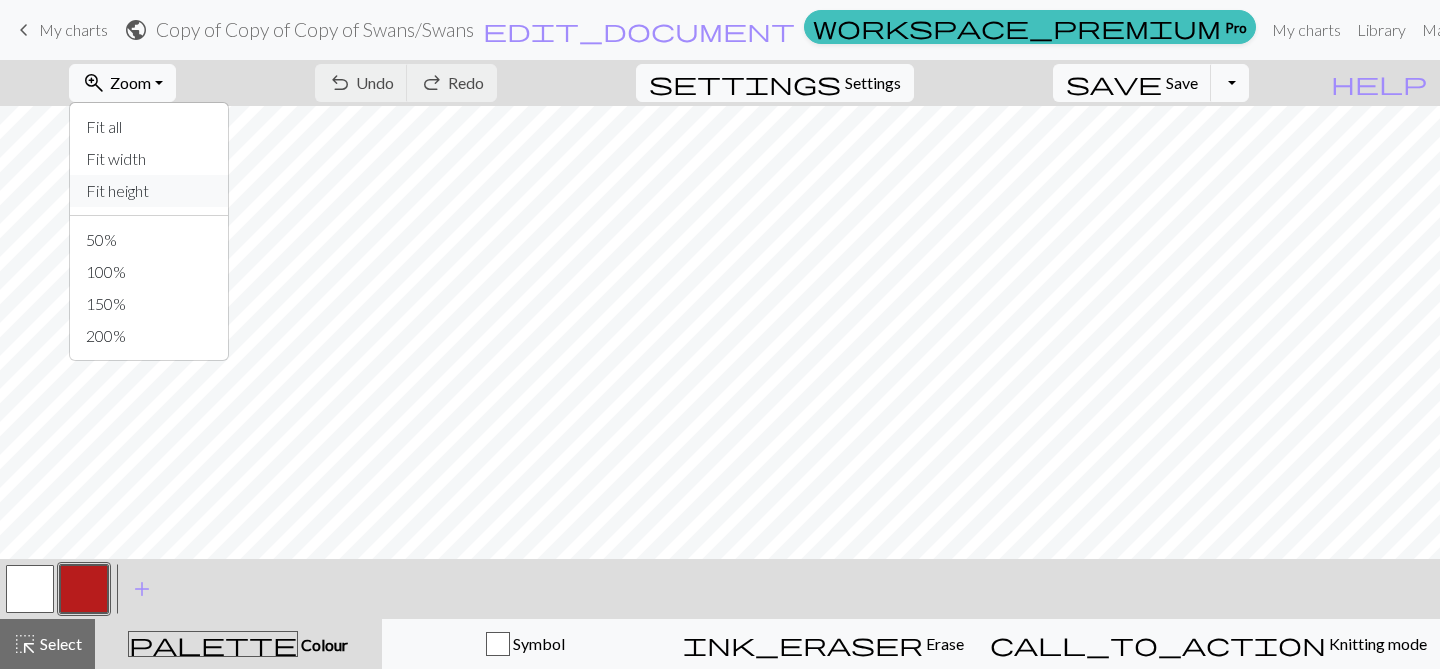 click on "Fit height" at bounding box center [149, 191] 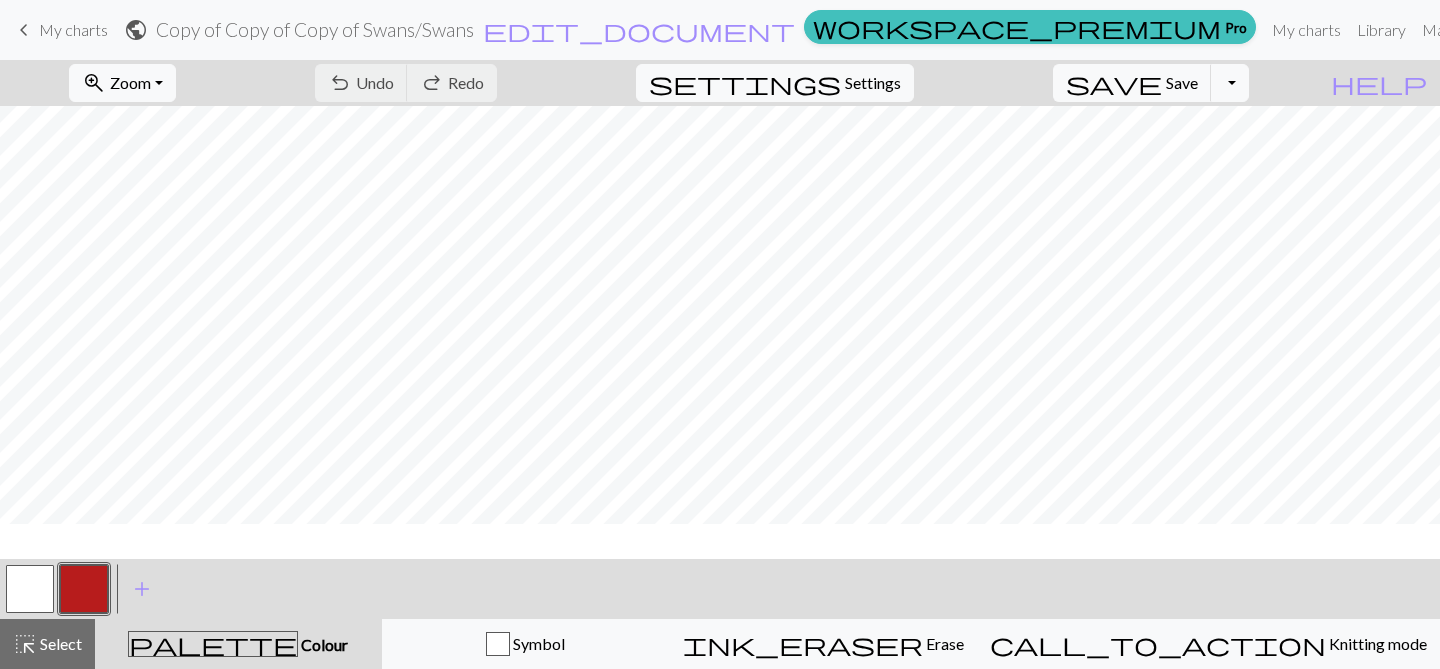 scroll, scrollTop: 145, scrollLeft: 0, axis: vertical 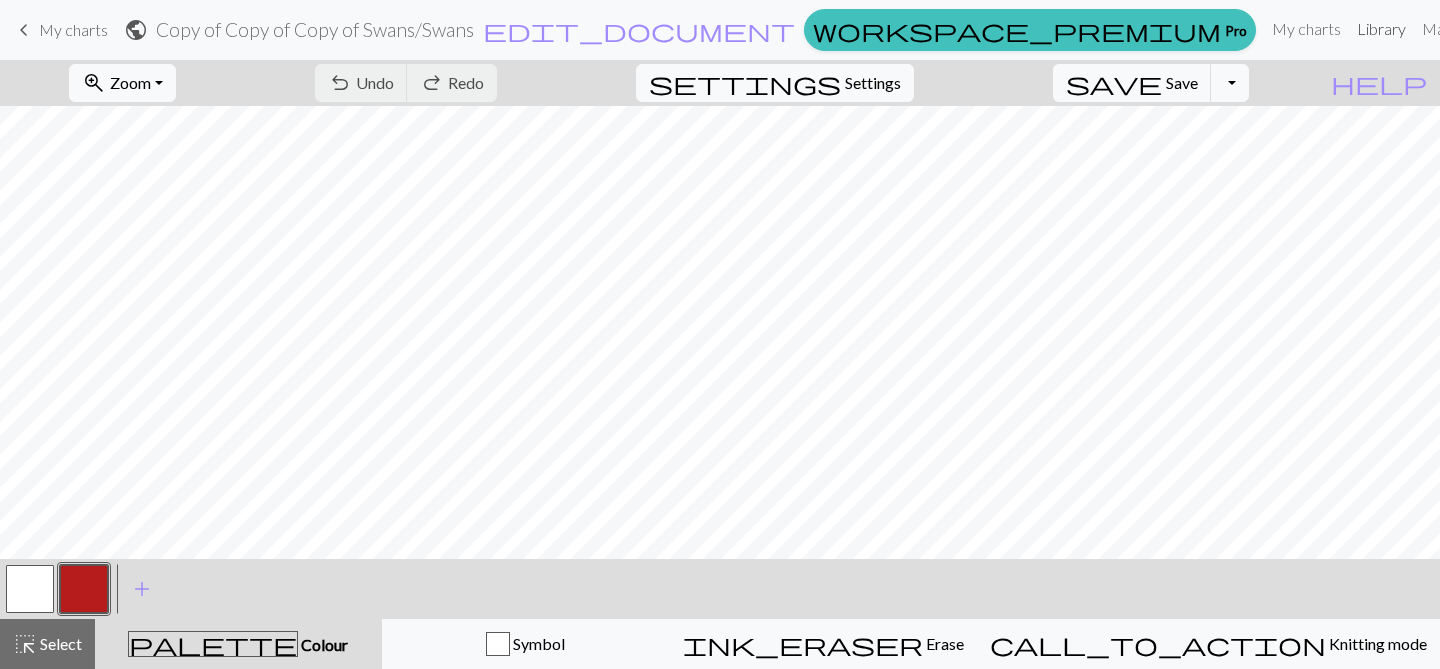 click on "Library" at bounding box center (1381, 29) 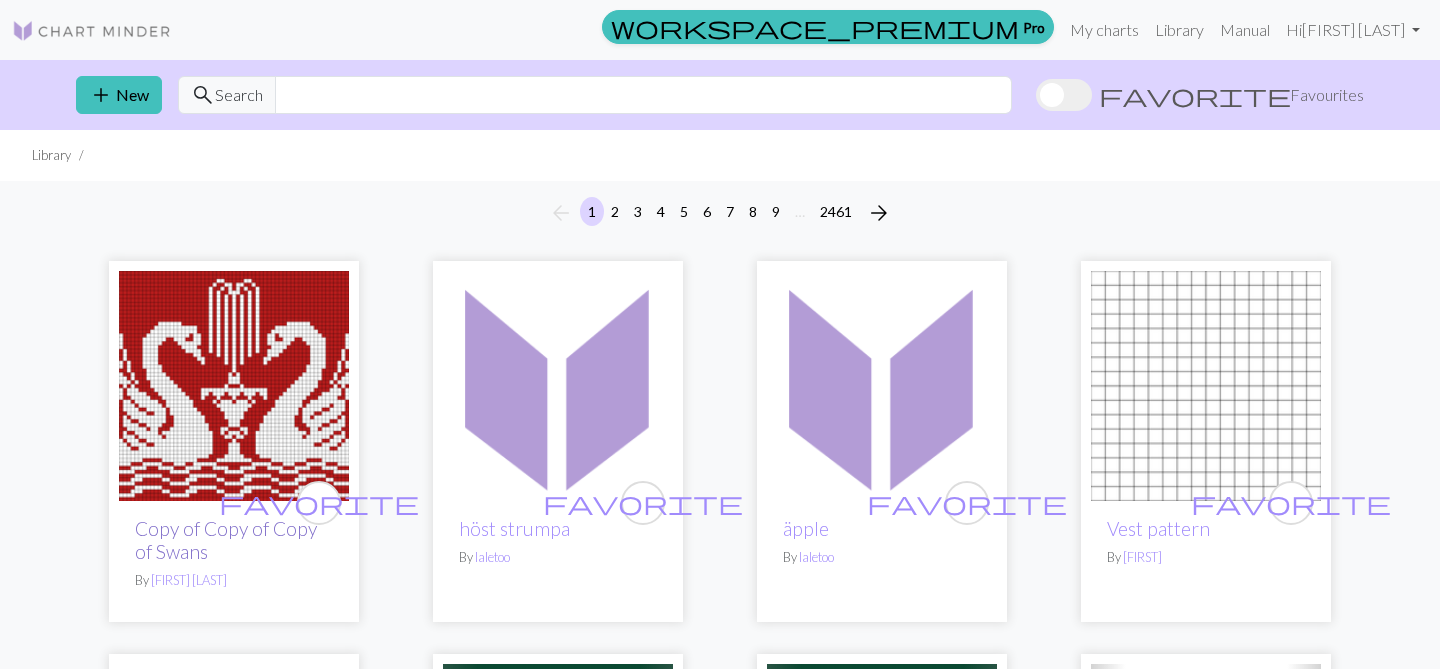 click on "Copy of Copy of Copy of Swans" at bounding box center (226, 540) 